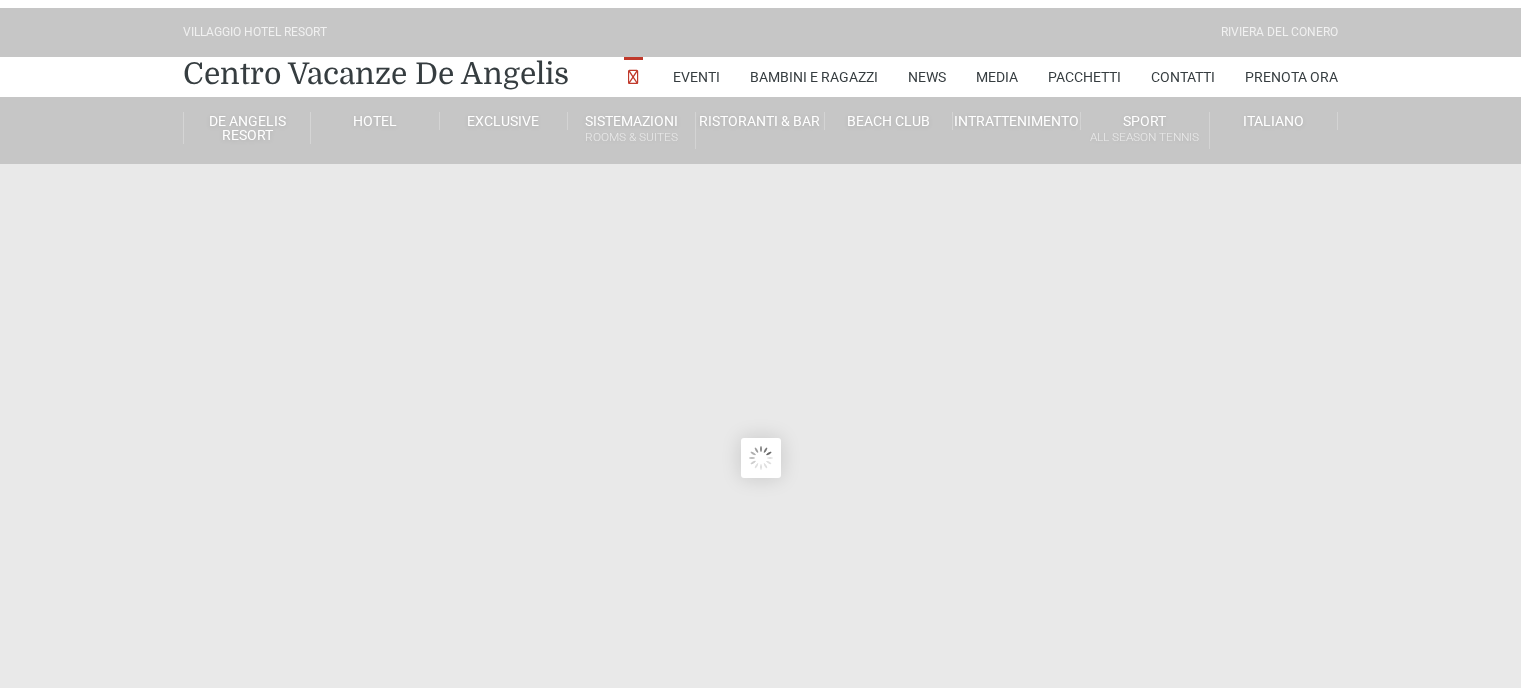 scroll, scrollTop: 0, scrollLeft: 0, axis: both 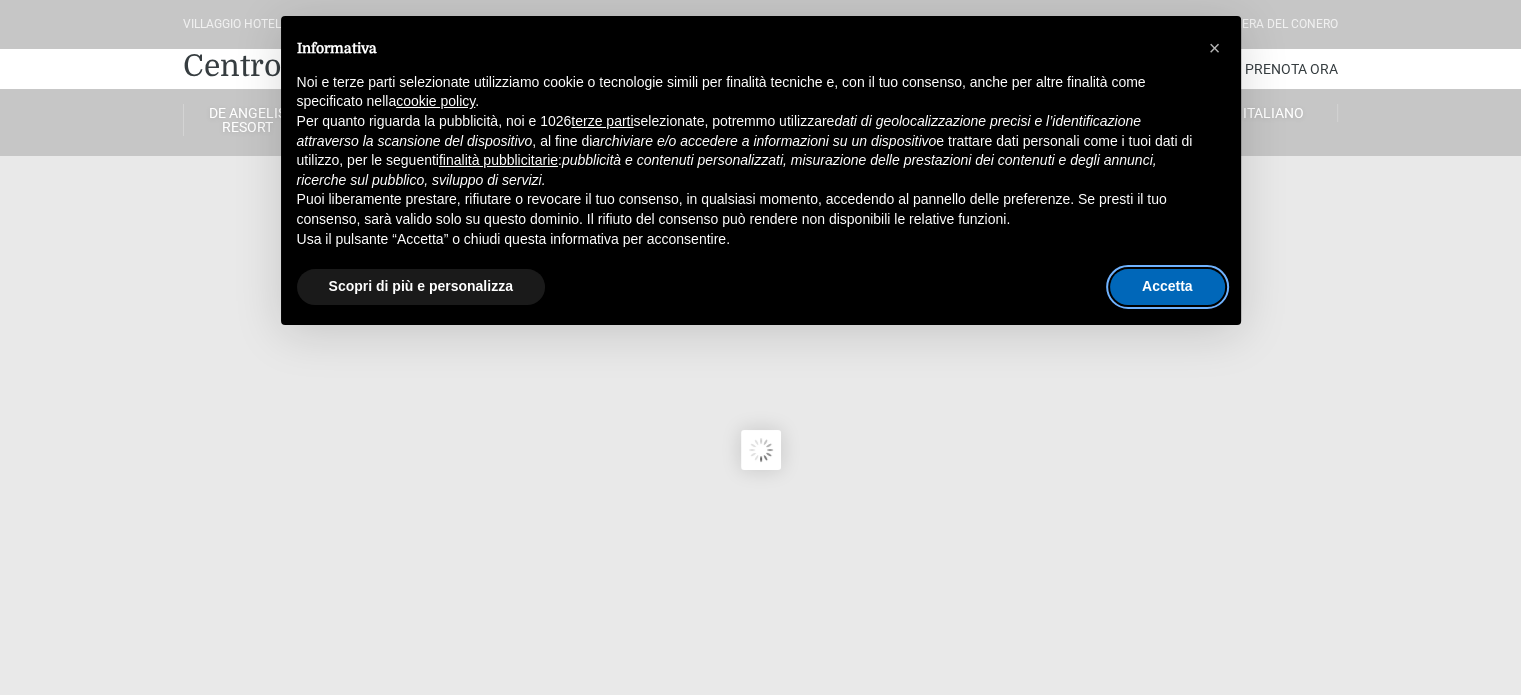 click on "Accetta" at bounding box center [1167, 287] 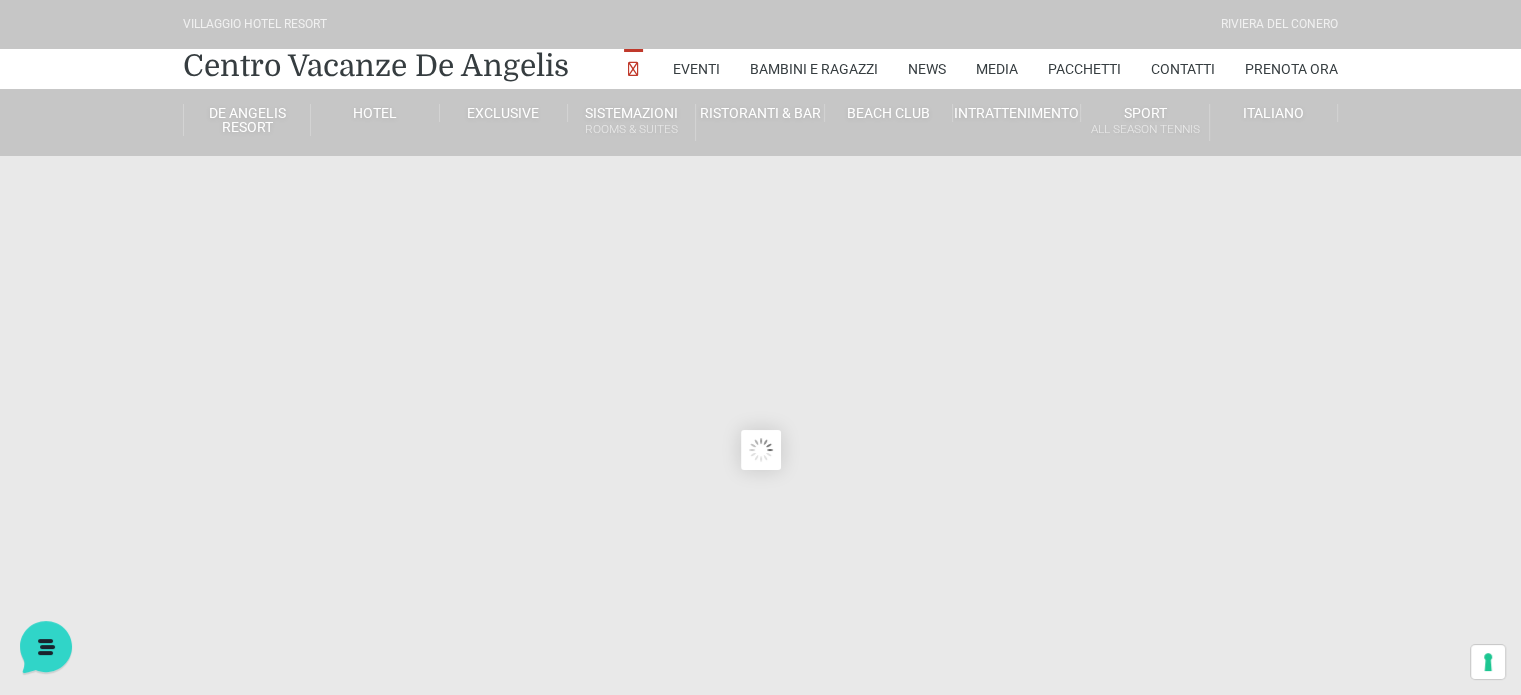 scroll, scrollTop: 0, scrollLeft: 0, axis: both 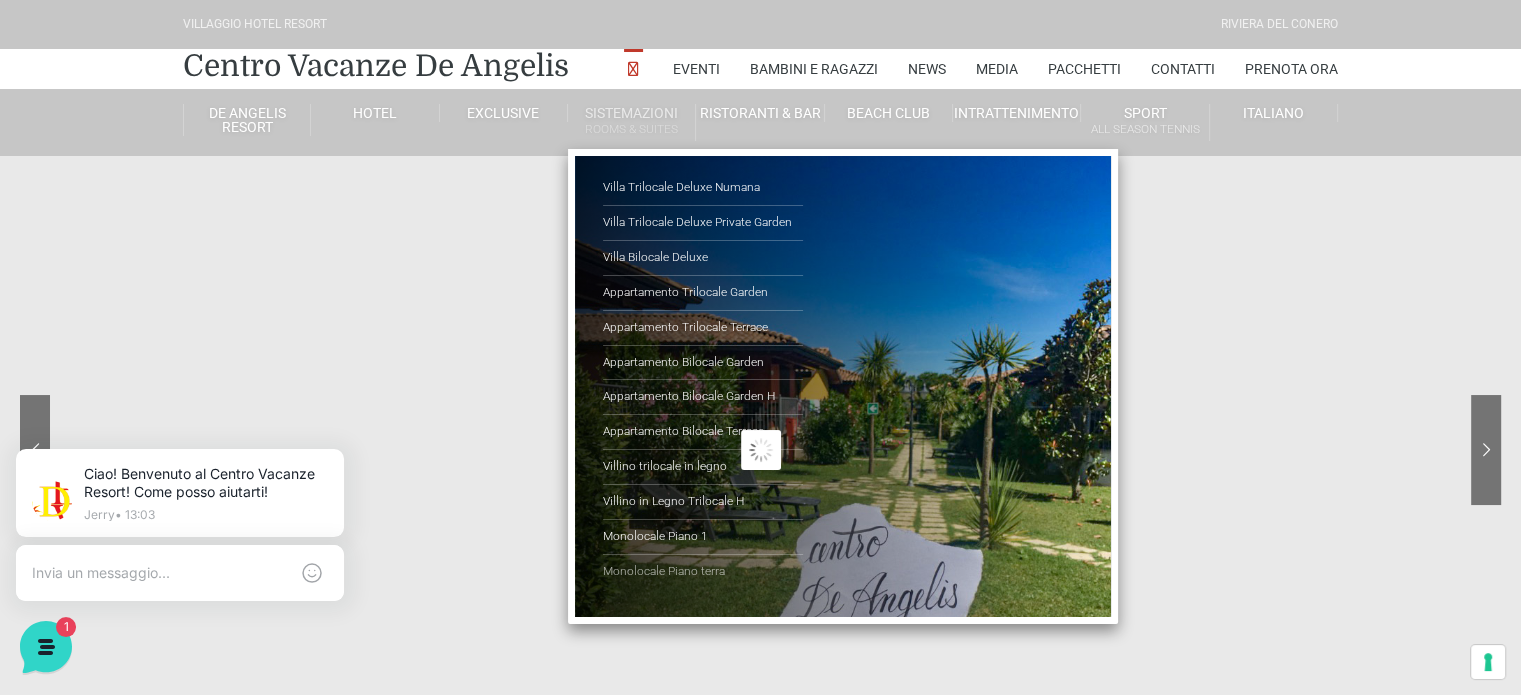 click on "Monolocale Piano terra" at bounding box center (703, 572) 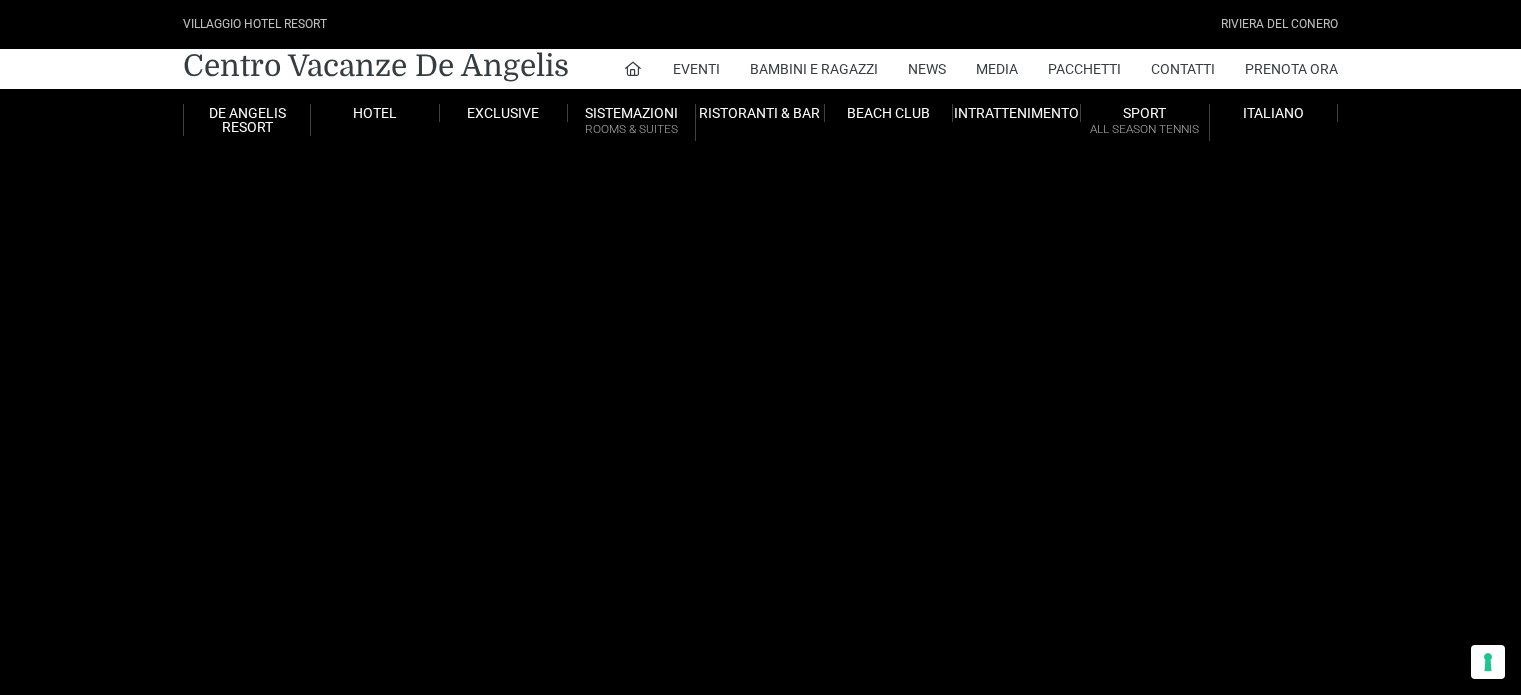 scroll, scrollTop: 0, scrollLeft: 0, axis: both 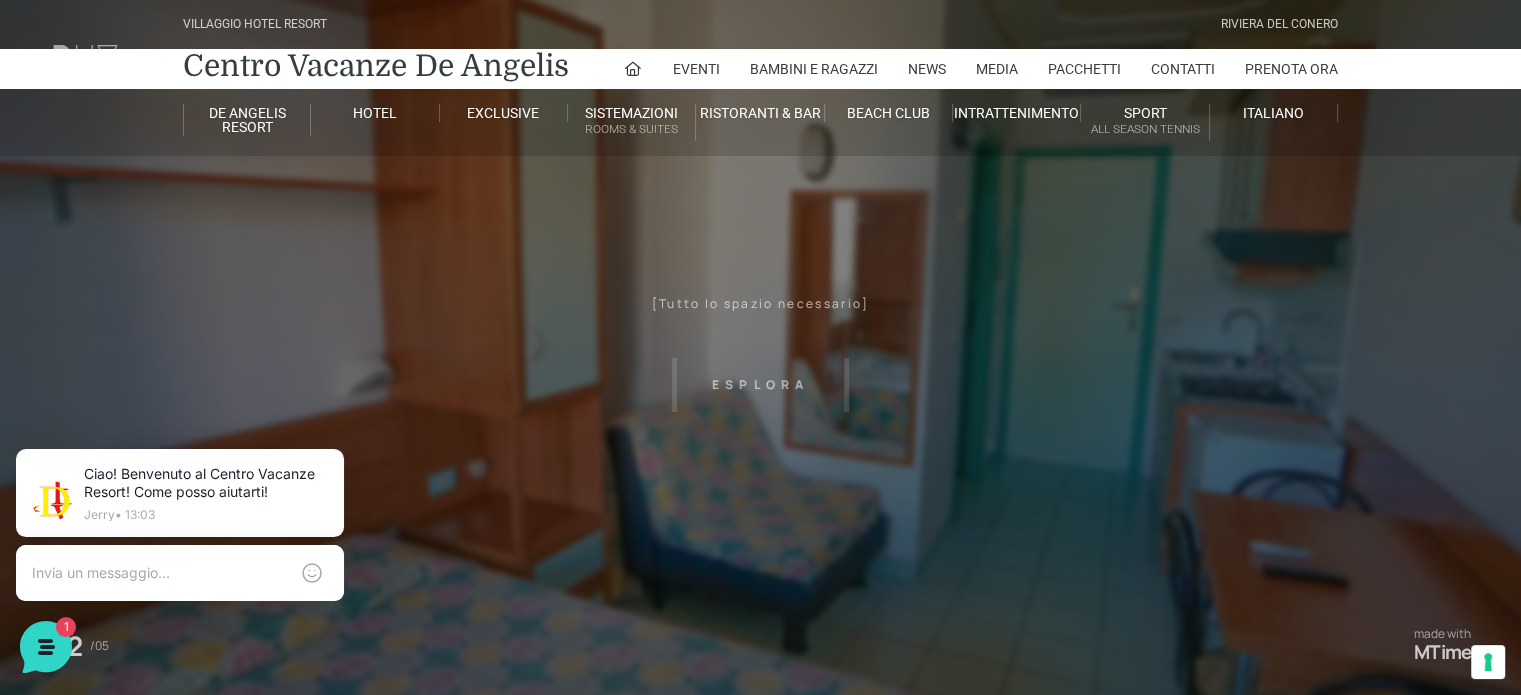click on "Villaggio Hotel Resort
Riviera Del Conero
Centro Vacanze De Angelis
Eventi
Miss Italia
Cerimonie
Team building
Bambini e Ragazzi
Holly Beach Club
Holly Teeny Club
Holly Young Club
Piscine
Iscrizioni Holly Club
News
Media
Pacchetti
Contatti
Prenota Ora
De Angelis Resort
Parco Piscine
Oasi Naturale
Cappellina
Sala Convegni
Le Marche
Store
Concierge
Colonnina Ricarica
Mappa del Villaggio
Hotel
Suite Prestige
Camera Prestige
Camera Suite H
Sala Meeting
Exclusive
Villa Luxury
Dimora Padronale
Villa 601 Alpine
Villa Classic
Bilocale Garden Gold
Sistemazioni Rooms & Suites
Villa Trilocale Deluxe Numana
Villa Trilocale Deluxe Private Garden
Villa Bilocale Deluxe
Appartamento Trilocale Garden" at bounding box center [760, 450] 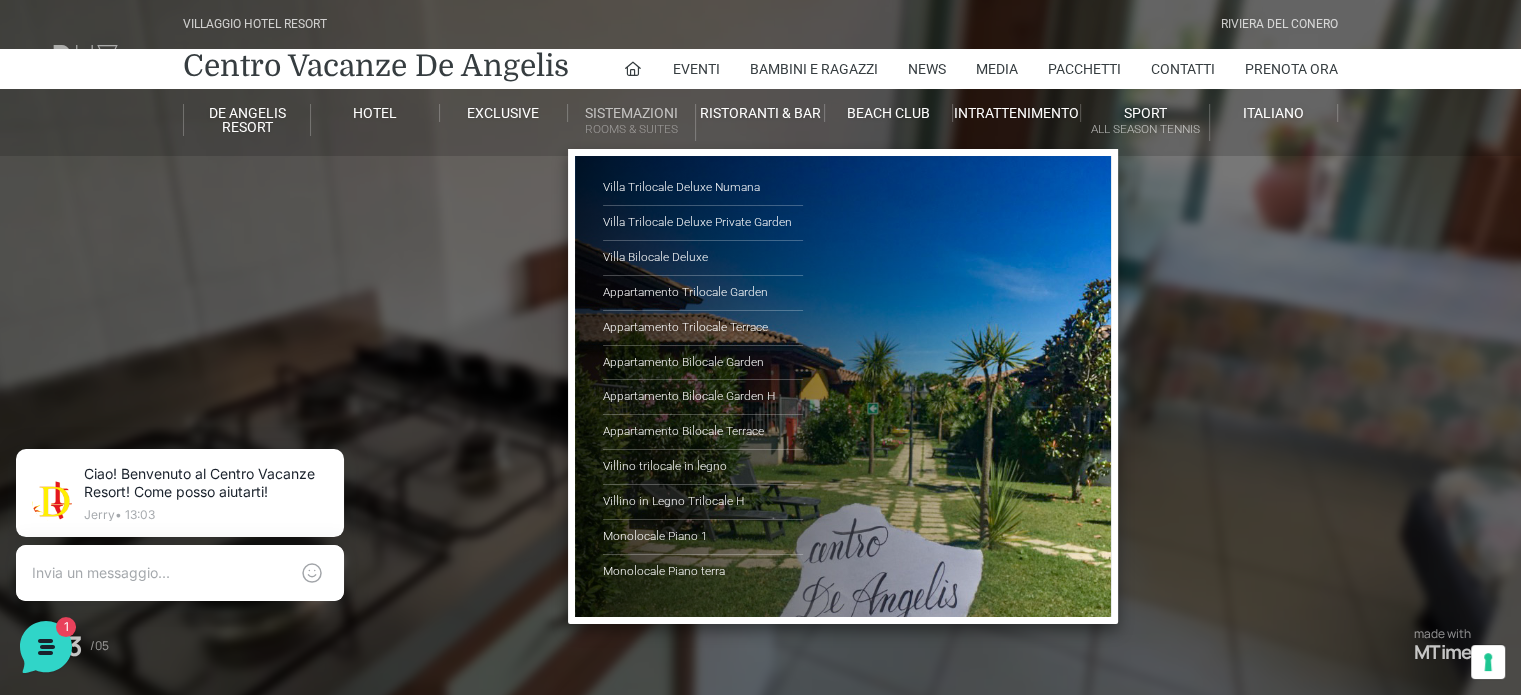 click on "Sistemazioni Rooms & Suites" at bounding box center [632, 122] 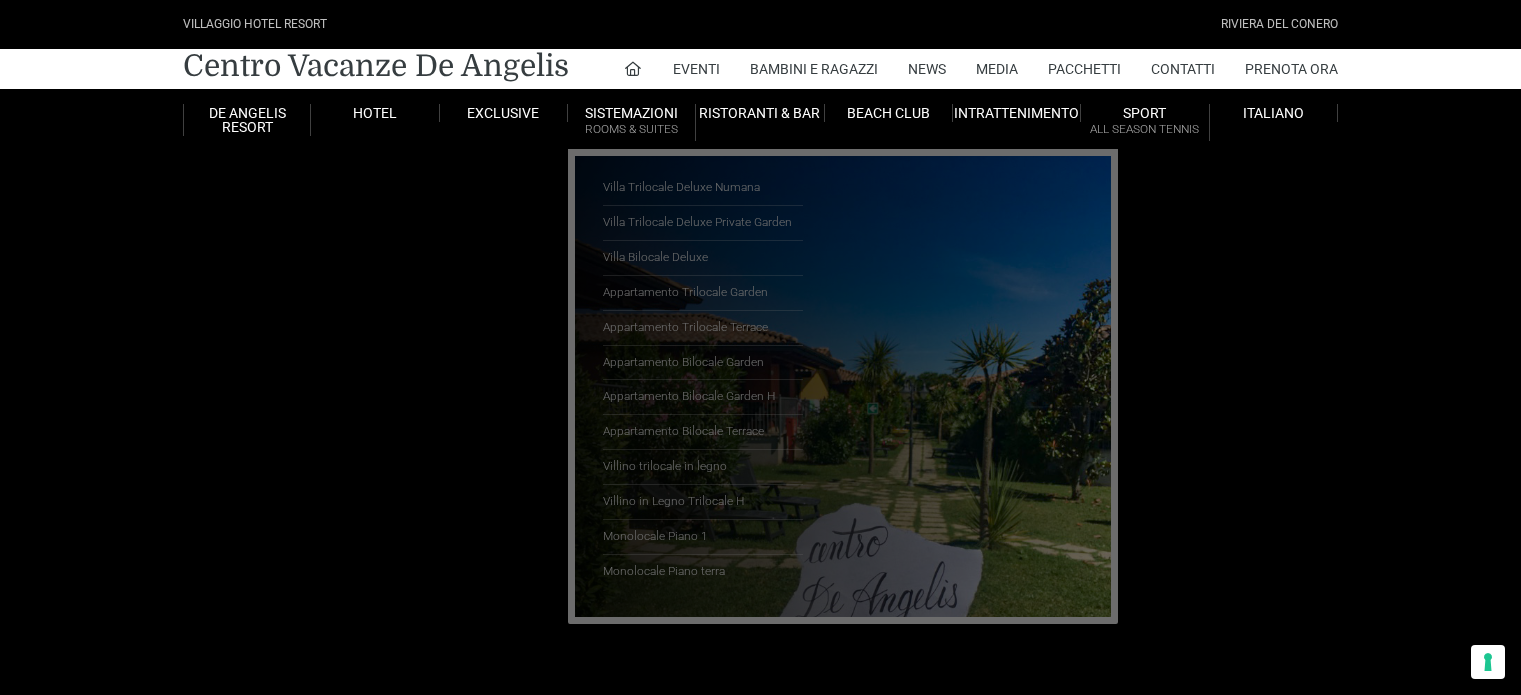 scroll, scrollTop: 0, scrollLeft: 0, axis: both 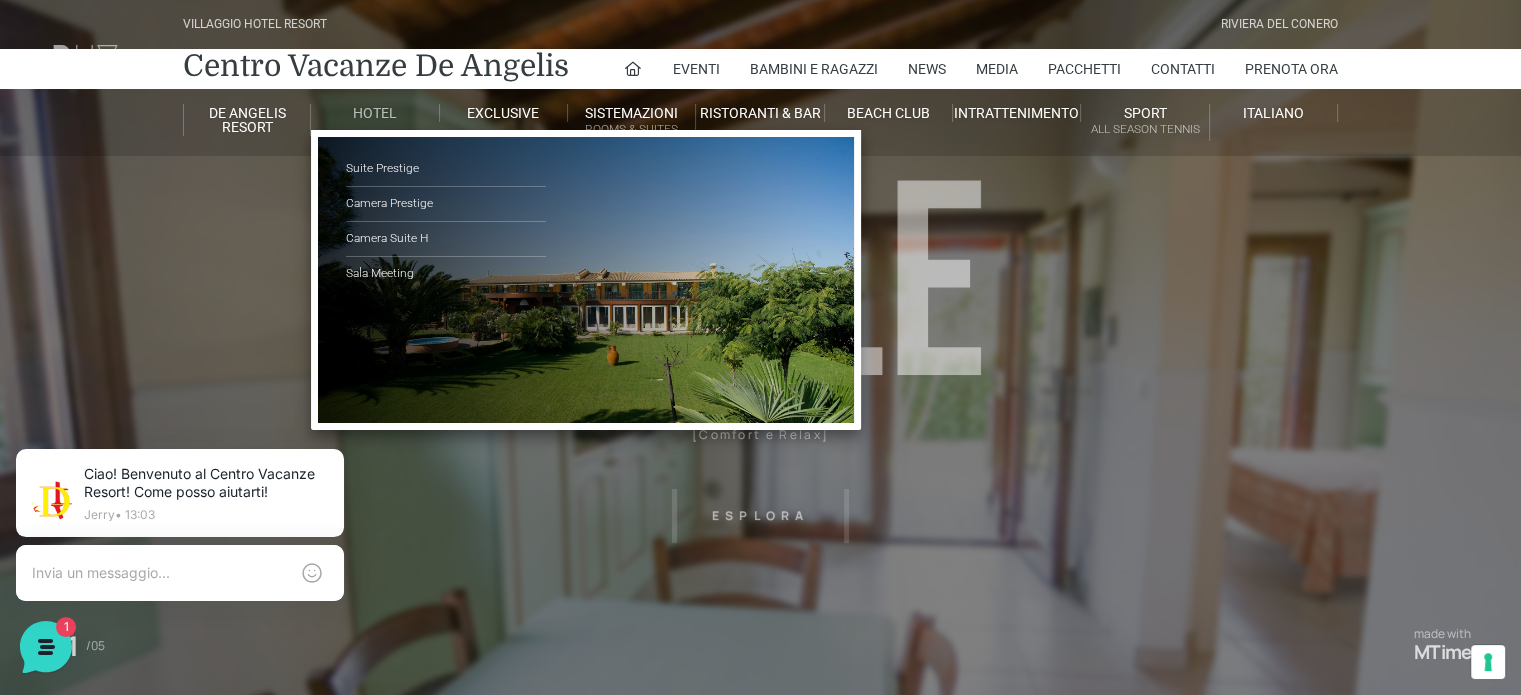 click on "Hotel" at bounding box center (375, 113) 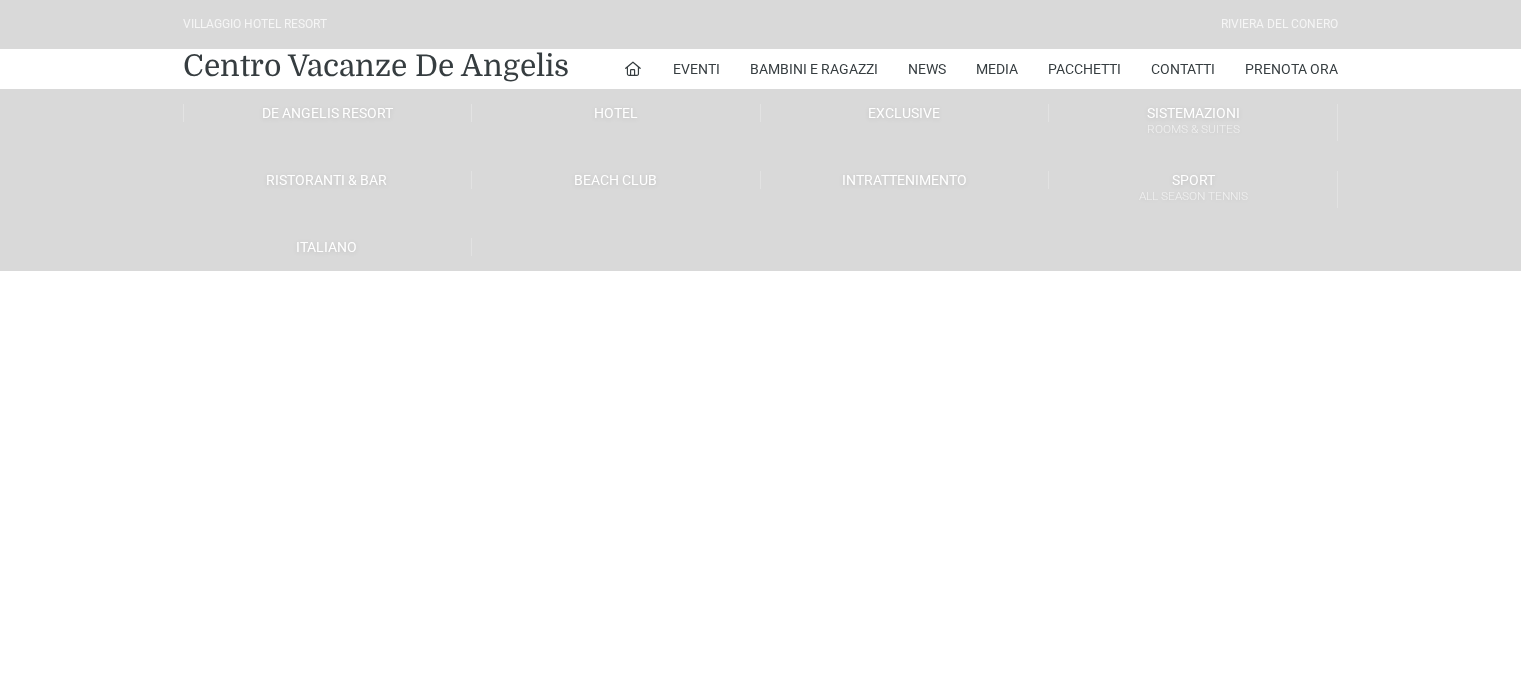 scroll, scrollTop: 0, scrollLeft: 0, axis: both 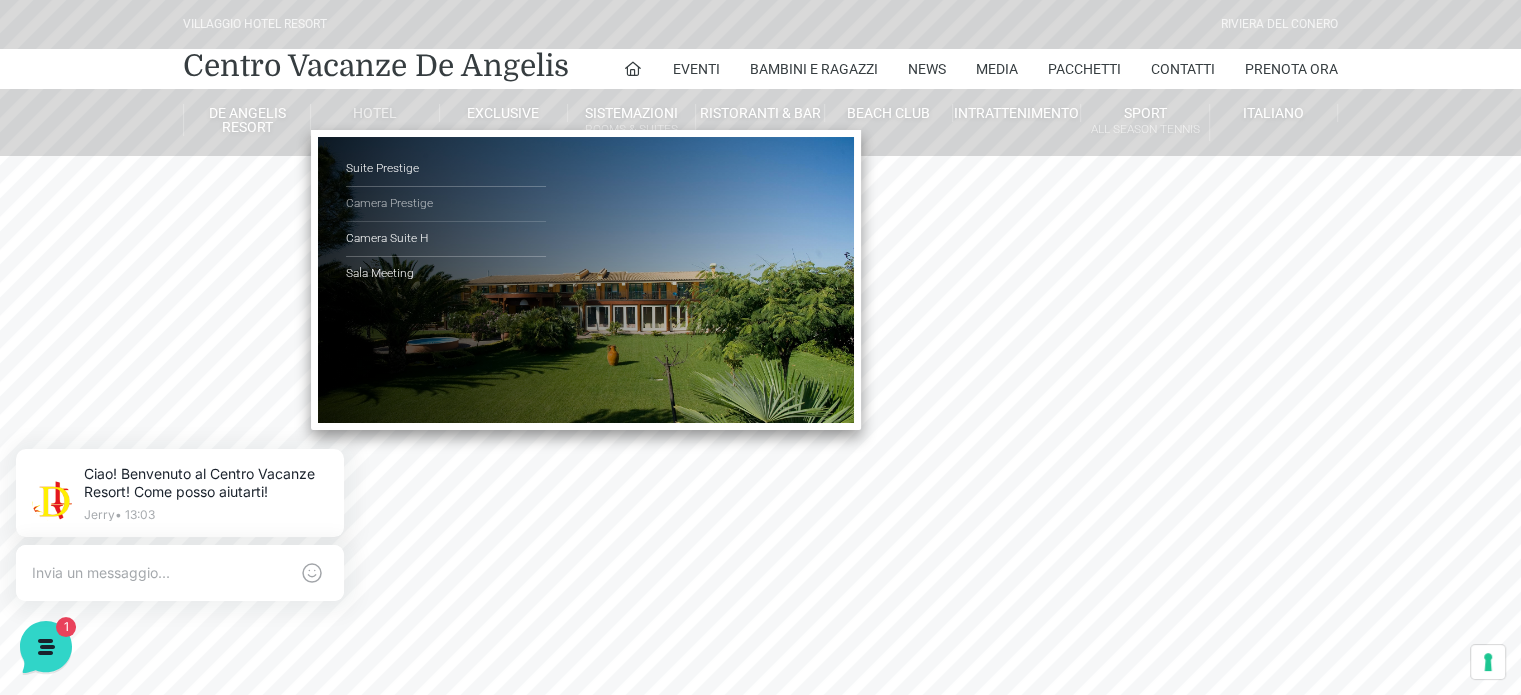 click on "Camera Prestige" at bounding box center [446, 204] 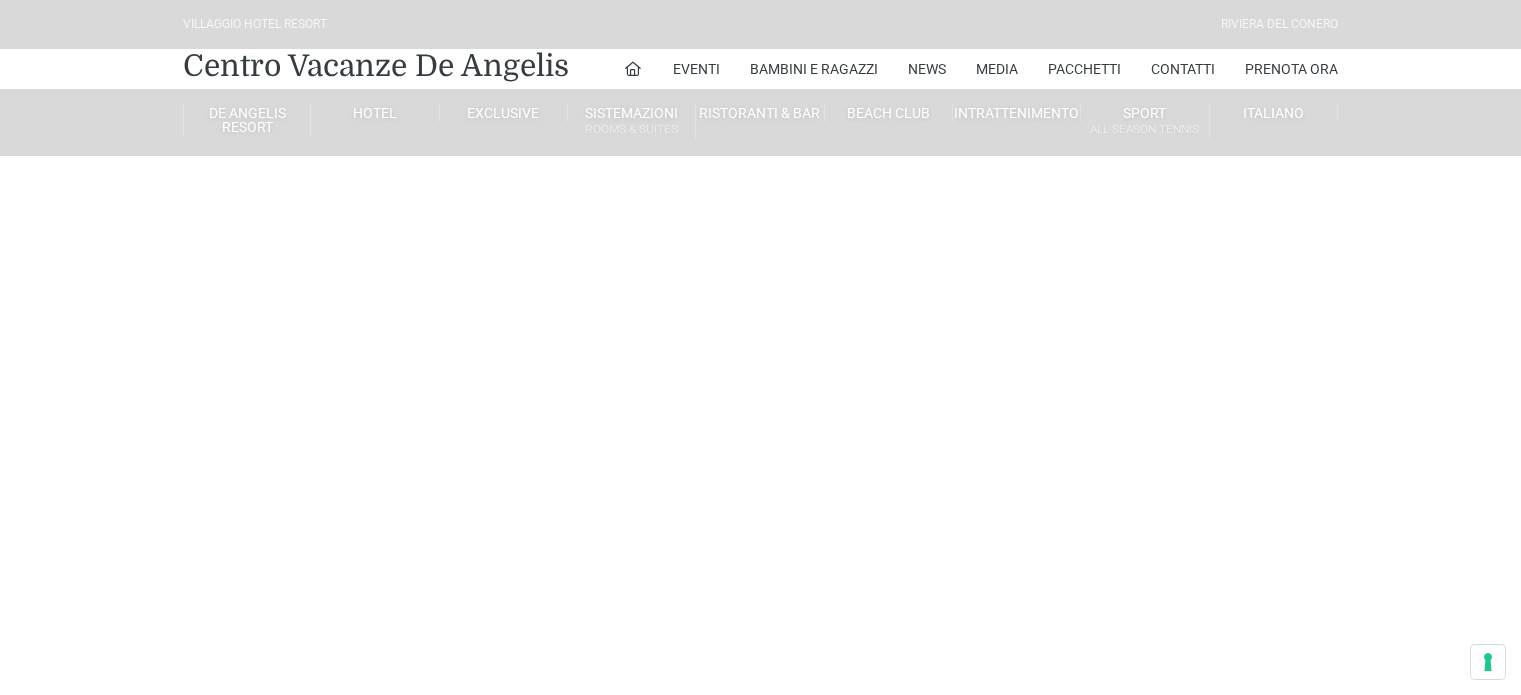 scroll, scrollTop: 0, scrollLeft: 0, axis: both 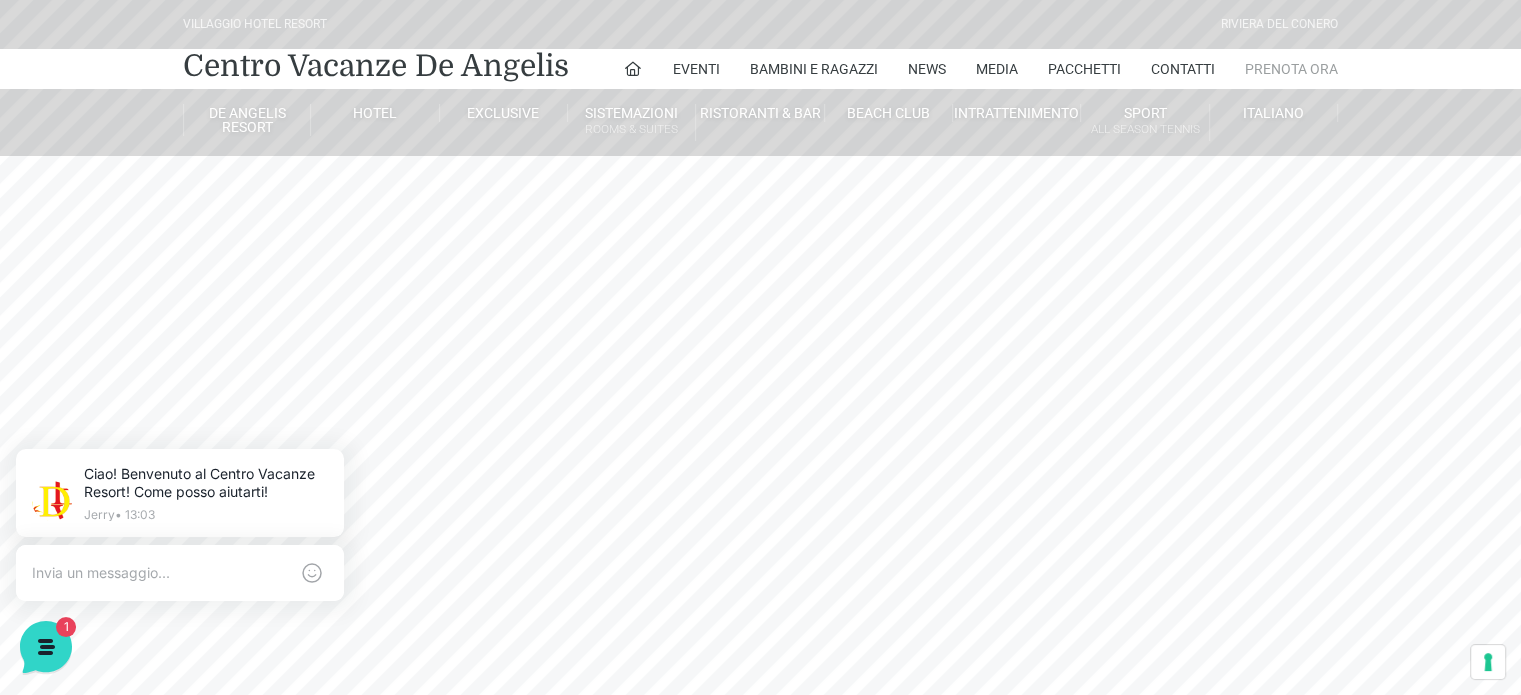 click on "Prenota Ora" at bounding box center [1291, 69] 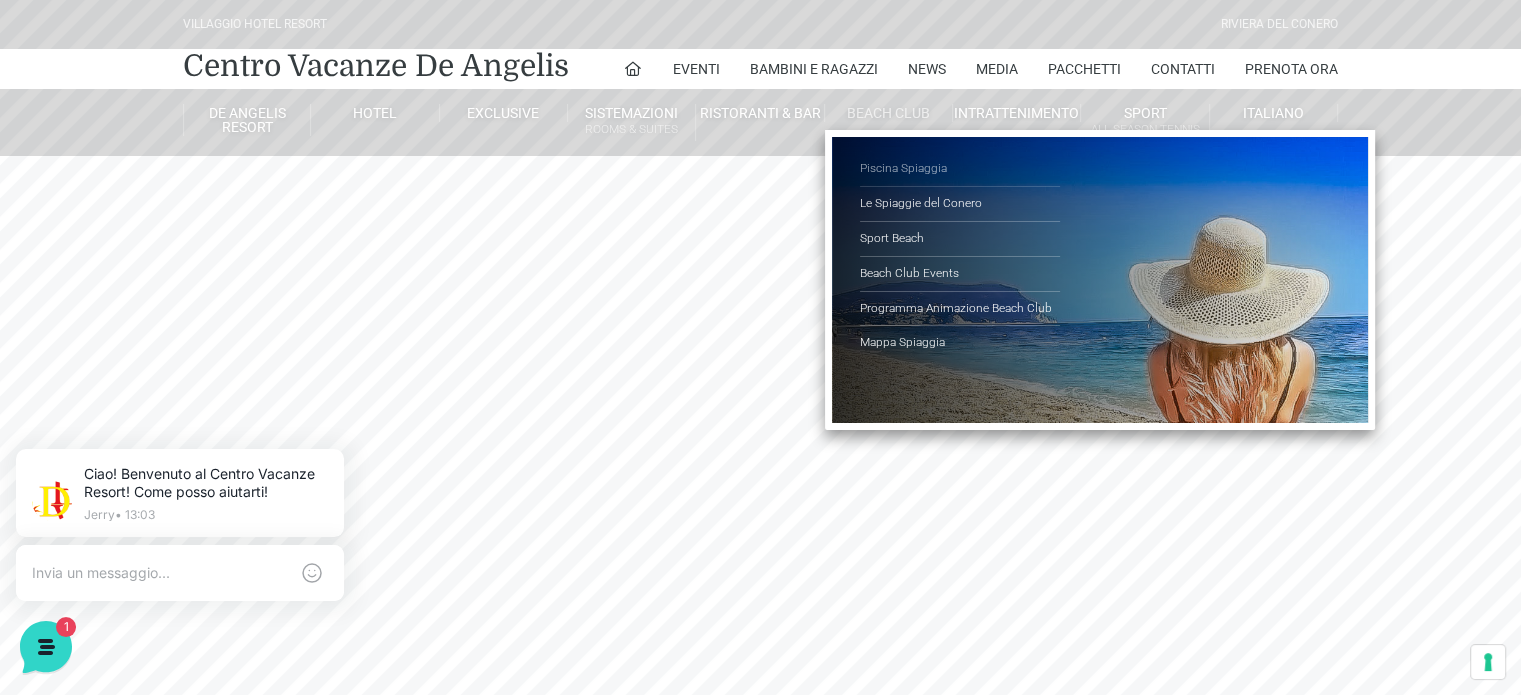 click on "Piscina Spiaggia" at bounding box center (960, 169) 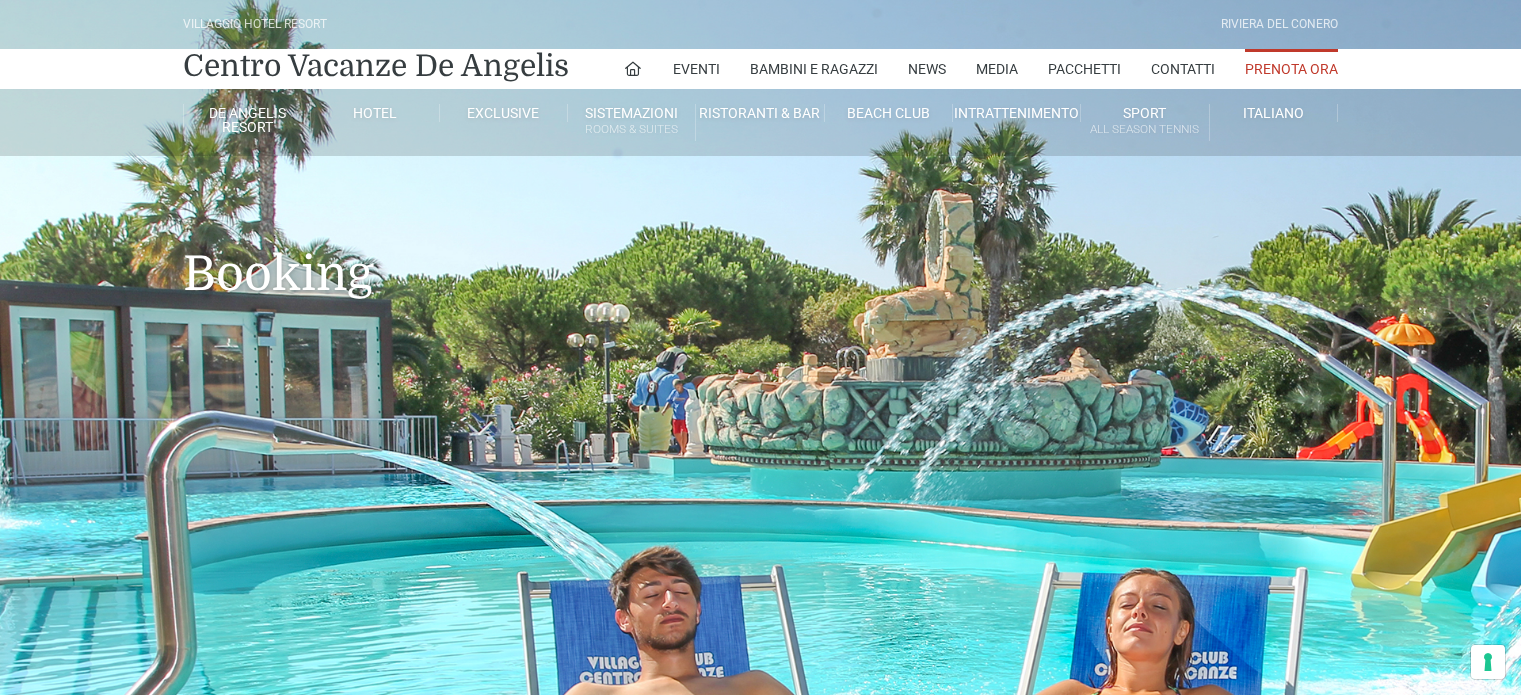scroll, scrollTop: 0, scrollLeft: 0, axis: both 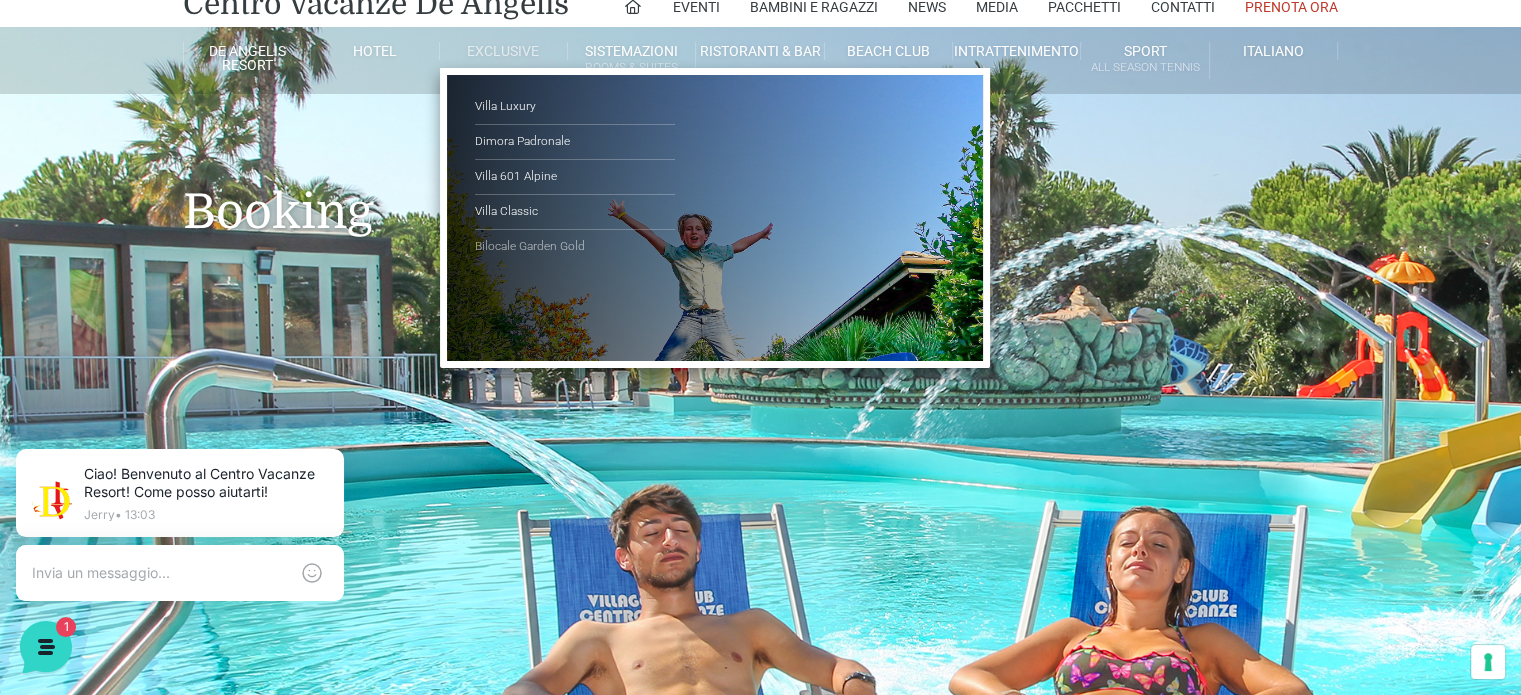 click on "Bilocale Garden Gold" at bounding box center [575, 247] 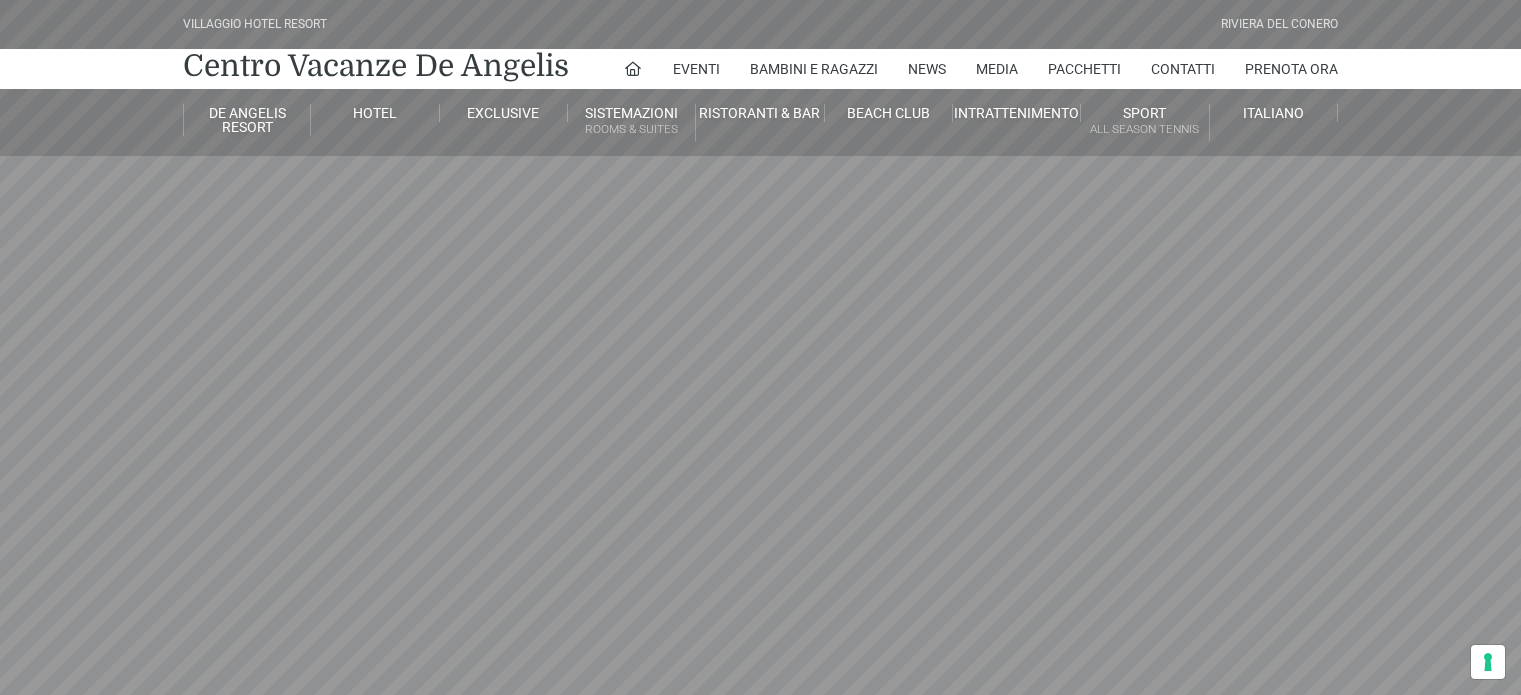 scroll, scrollTop: 0, scrollLeft: 0, axis: both 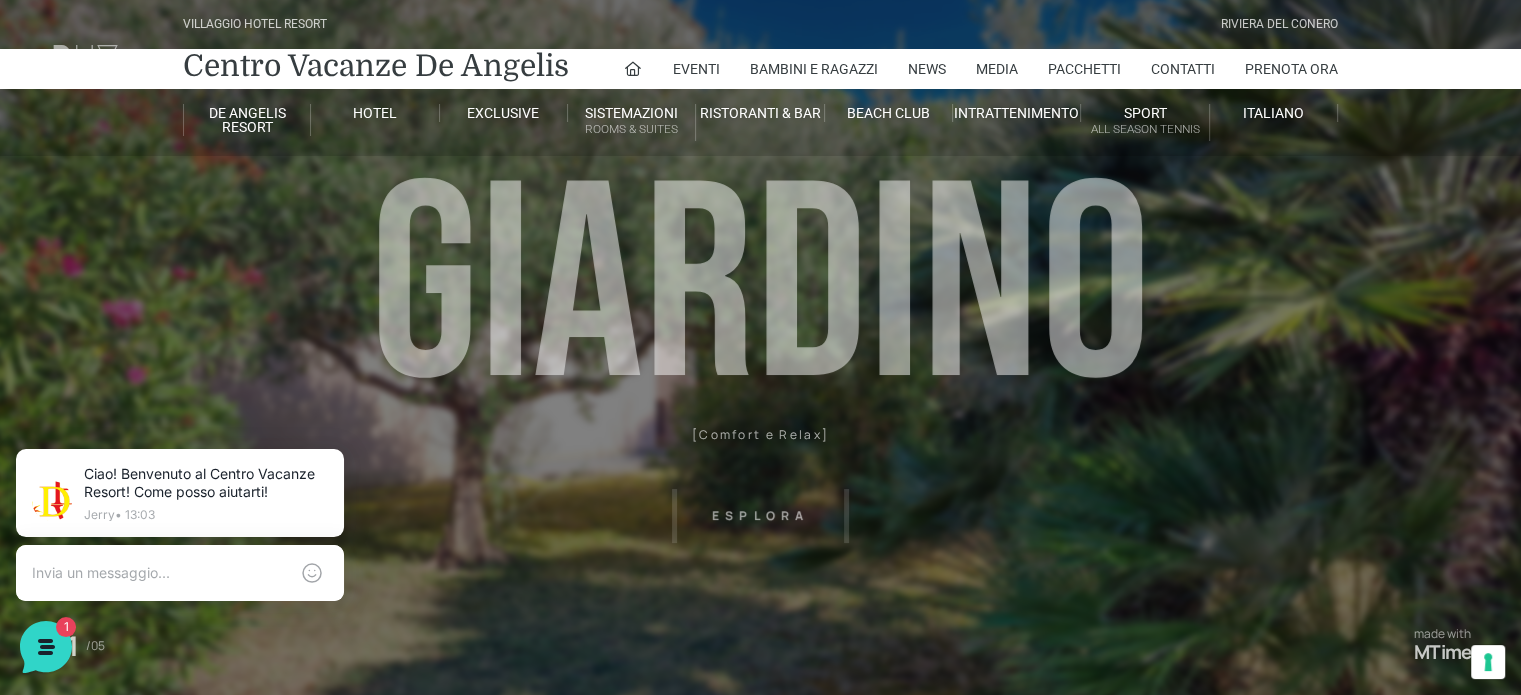 click on "Villaggio Hotel Resort
Riviera Del Conero
Centro Vacanze De Angelis
Eventi
Miss Italia
Cerimonie
Team building
Bambini e Ragazzi
Holly Beach Club
Holly Teeny Club
Holly Young Club
Piscine
Iscrizioni Holly Club
News
Media
Pacchetti
Contatti
Prenota Ora
De Angelis Resort
Parco Piscine
Oasi Naturale
Cappellina
Sala Convegni
Le Marche
Store
Concierge
Colonnina Ricarica
Mappa del Villaggio
Hotel
Suite Prestige
Camera Prestige
Camera Suite H
Sala Meeting
Exclusive
Villa Luxury
Dimora Padronale
Villa 601 Alpine
Villa Classic
Bilocale Garden Gold
Sistemazioni Rooms & Suites
Villa Trilocale Deluxe Numana
Villa Trilocale Deluxe Private Garden
Villa Bilocale Deluxe
Appartamento Trilocale Garden" at bounding box center [760, 450] 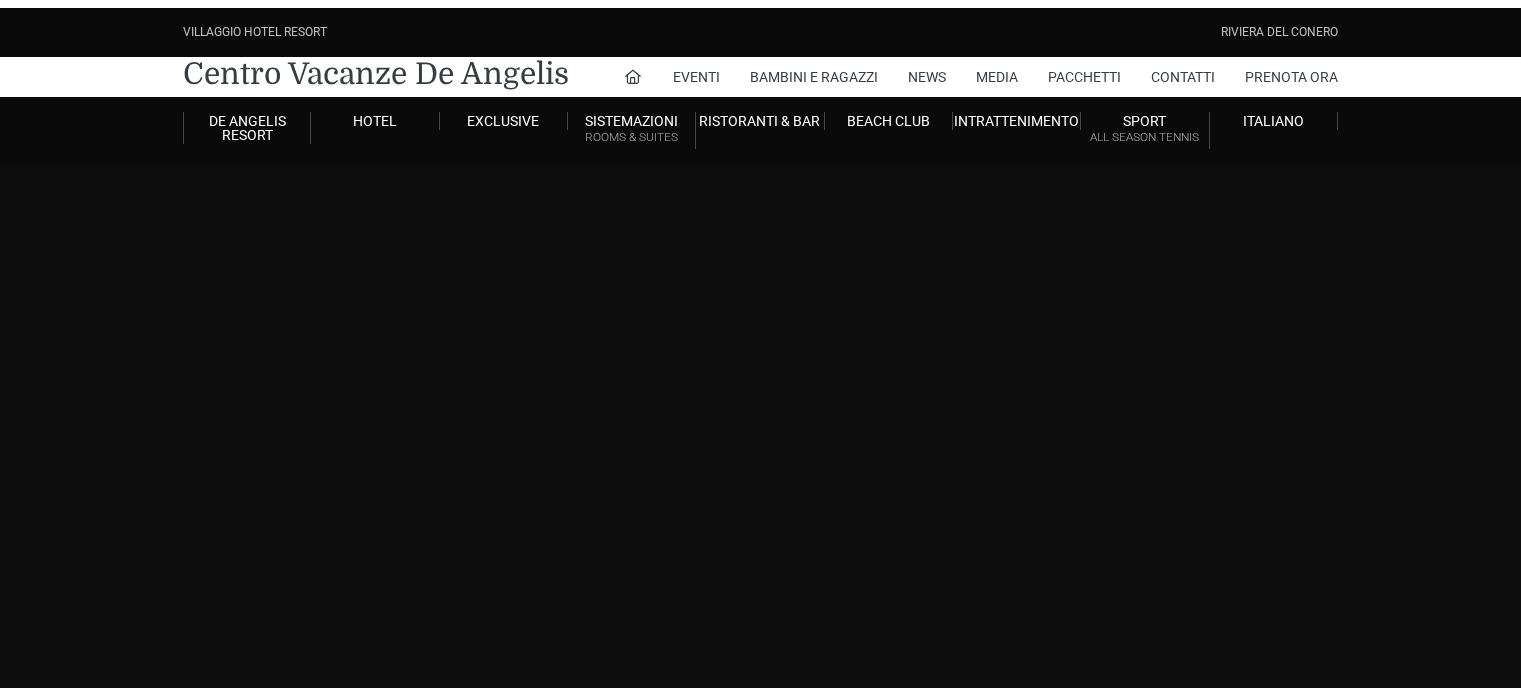 scroll, scrollTop: 0, scrollLeft: 0, axis: both 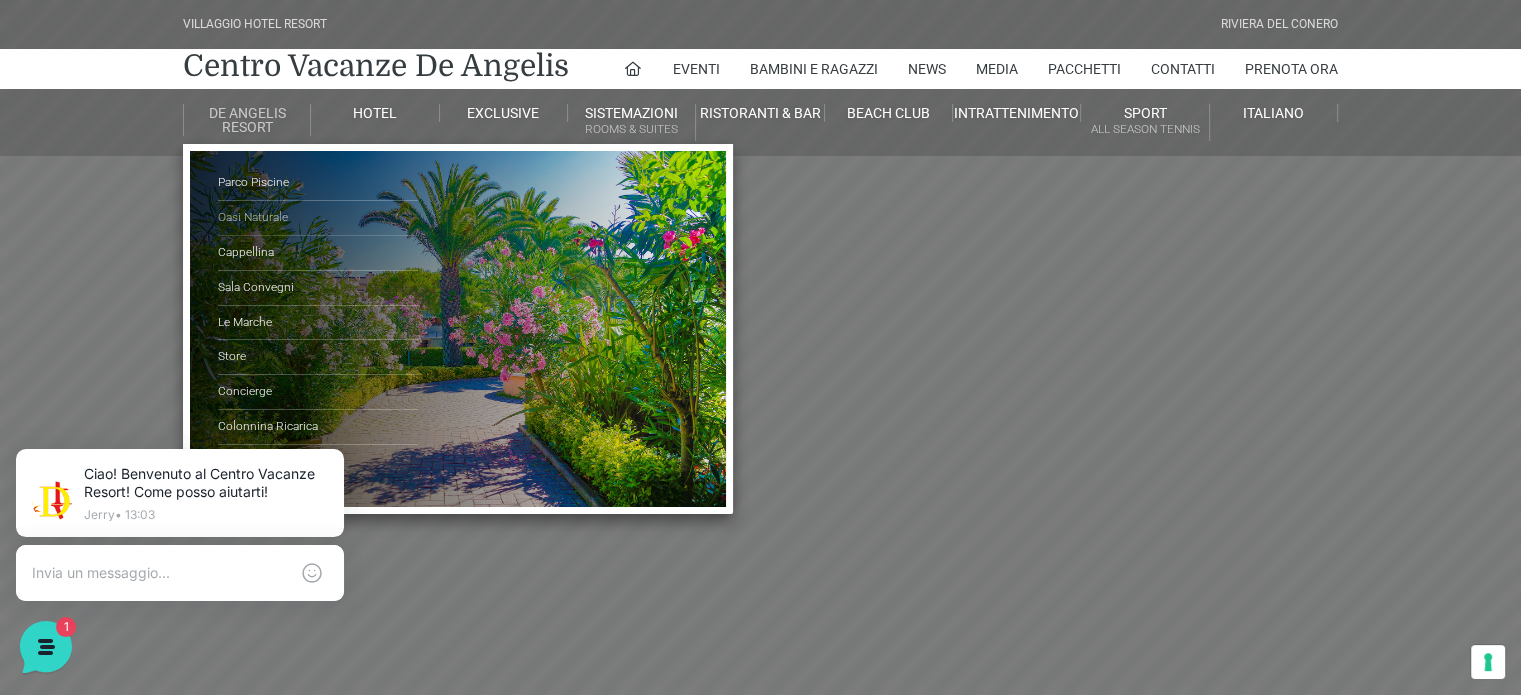 click on "Oasi Naturale" at bounding box center [318, 218] 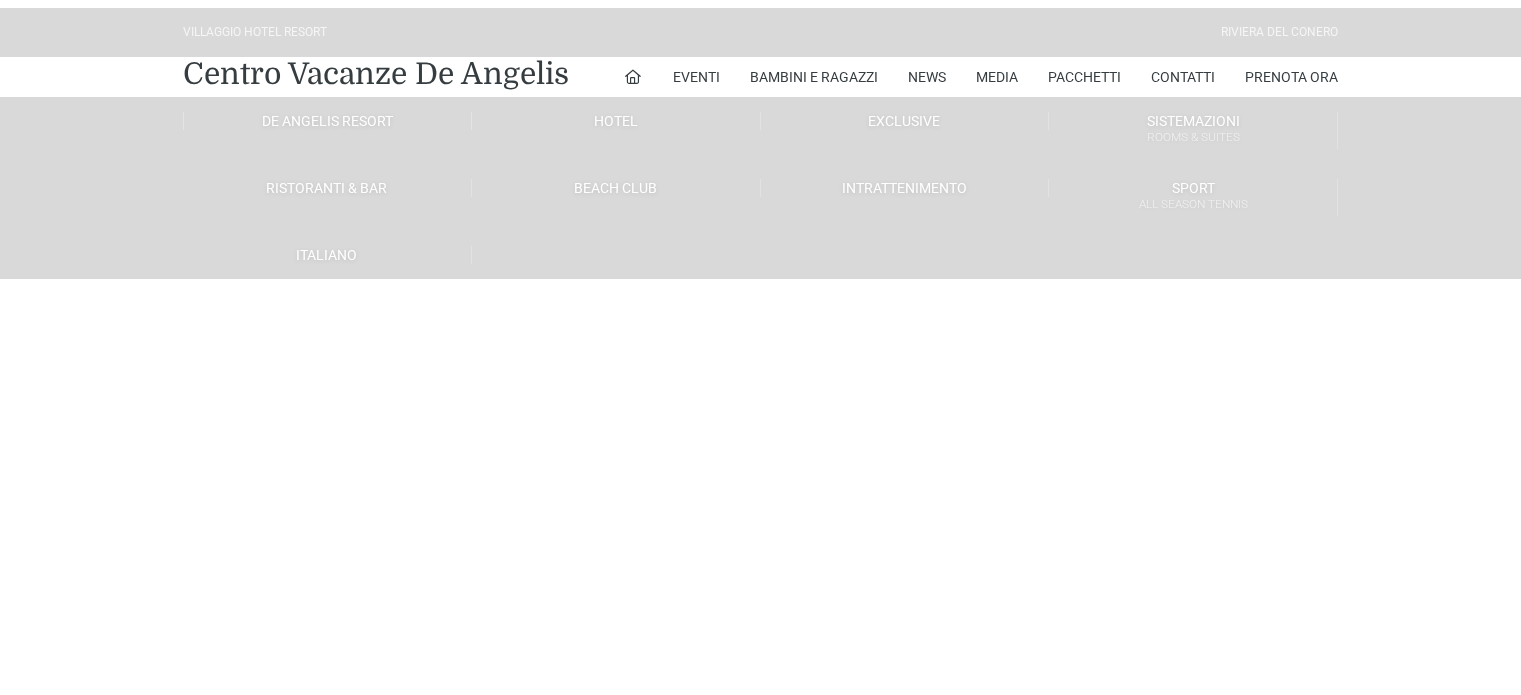 scroll, scrollTop: 0, scrollLeft: 0, axis: both 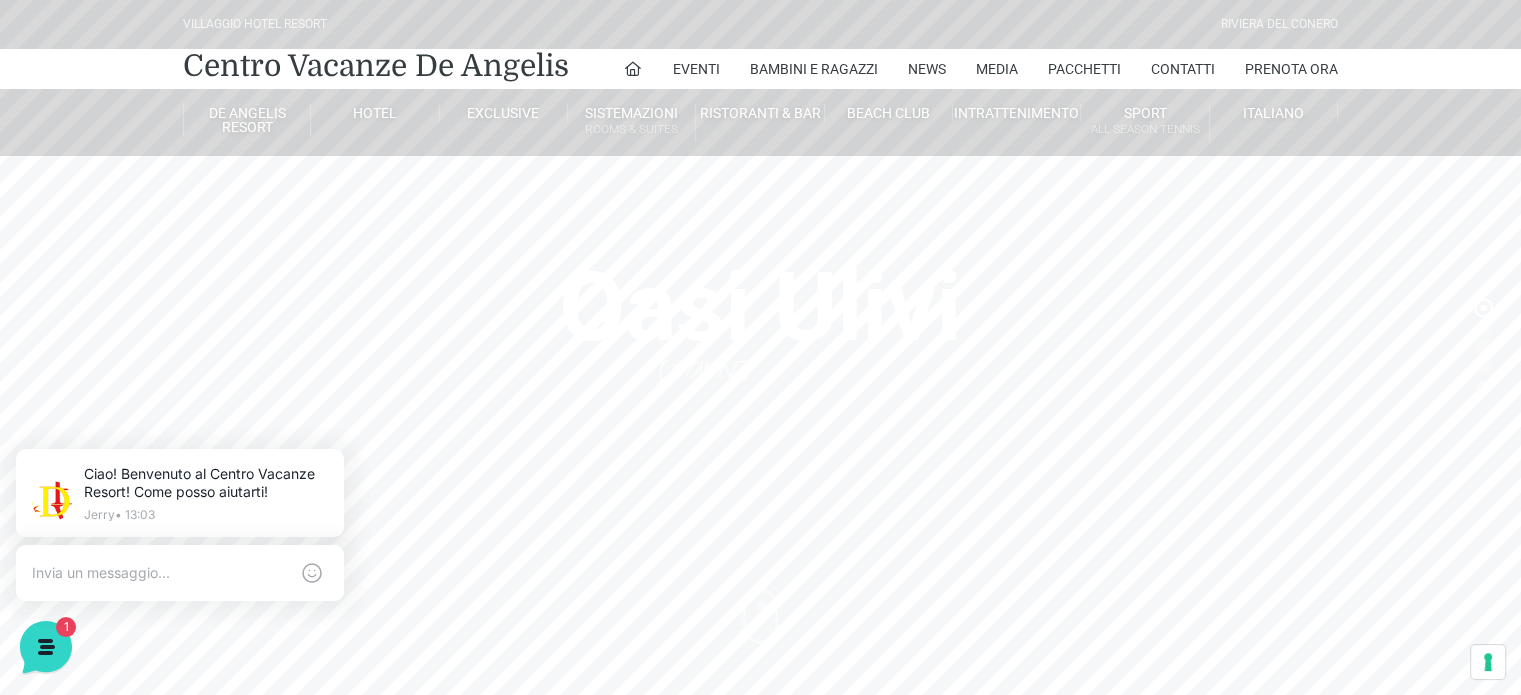 click on "Villaggio Hotel Resort
Riviera Del Conero
Centro Vacanze De Angelis
Eventi
Miss Italia
Cerimonie
Team building
Bambini e Ragazzi
Holly Beach Club
Holly Teeny Club
Holly Young Club
Piscine
Iscrizioni Holly Club
News
Media
Pacchetti
Contatti
Prenota Ora
De Angelis Resort
Parco Piscine
Oasi Naturale
Cappellina
Sala Convegni
Le Marche
Store
Concierge
Colonnina Ricarica
Mappa del Villaggio
Hotel
Suite Prestige
Camera Prestige
Camera Suite H
Sala Meeting
Exclusive
Villa Luxury
Dimora Padronale
Villa 601 Alpine
Villa Classic
Bilocale Garden Gold
Sistemazioni Rooms & Suites
Villa Trilocale Deluxe Numana
Villa Trilocale Deluxe Private Garden
Villa Bilocale Deluxe
Appartamento Trilocale Garden" at bounding box center (760, 400) 